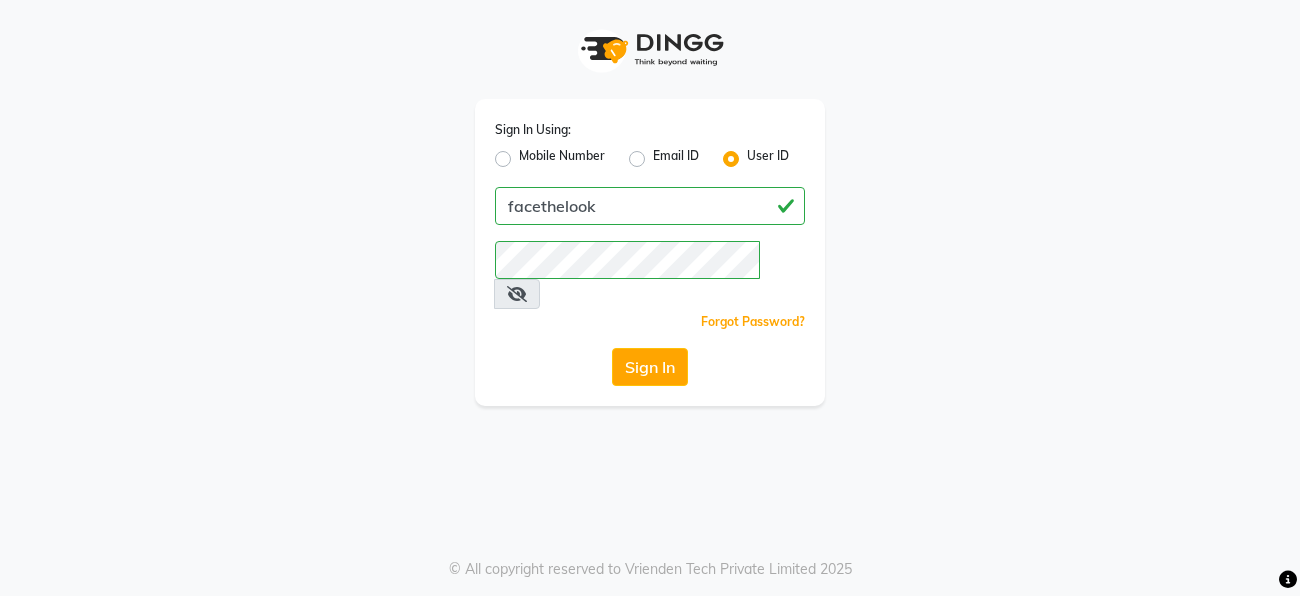 scroll, scrollTop: 0, scrollLeft: 0, axis: both 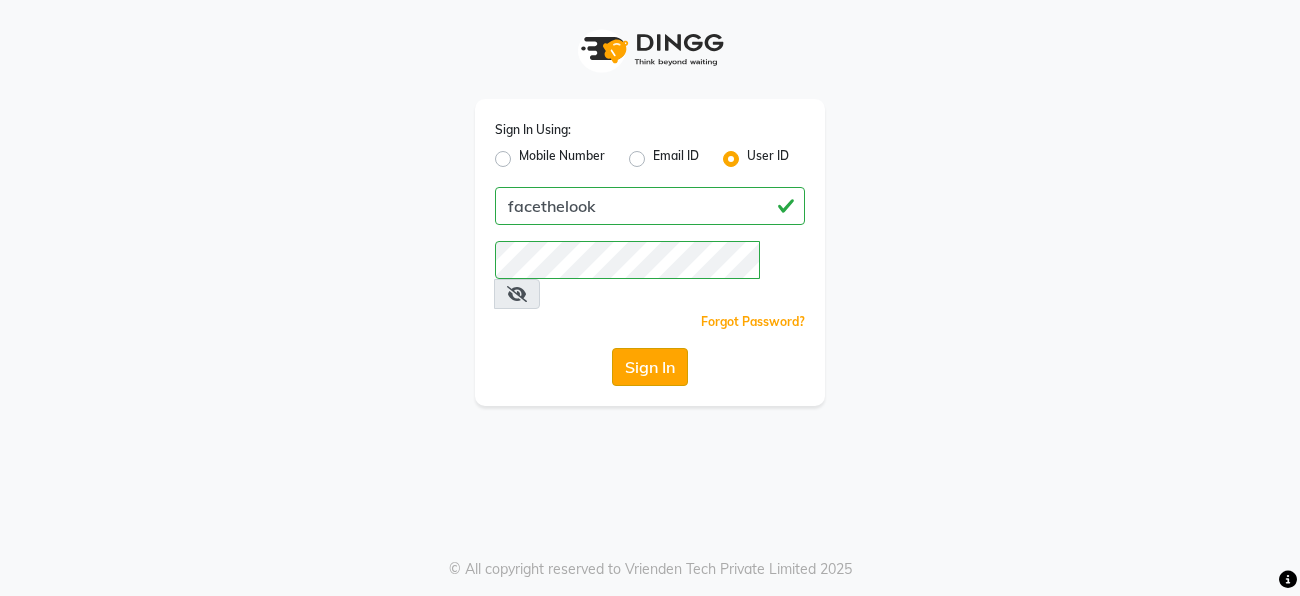 click on "Sign In" 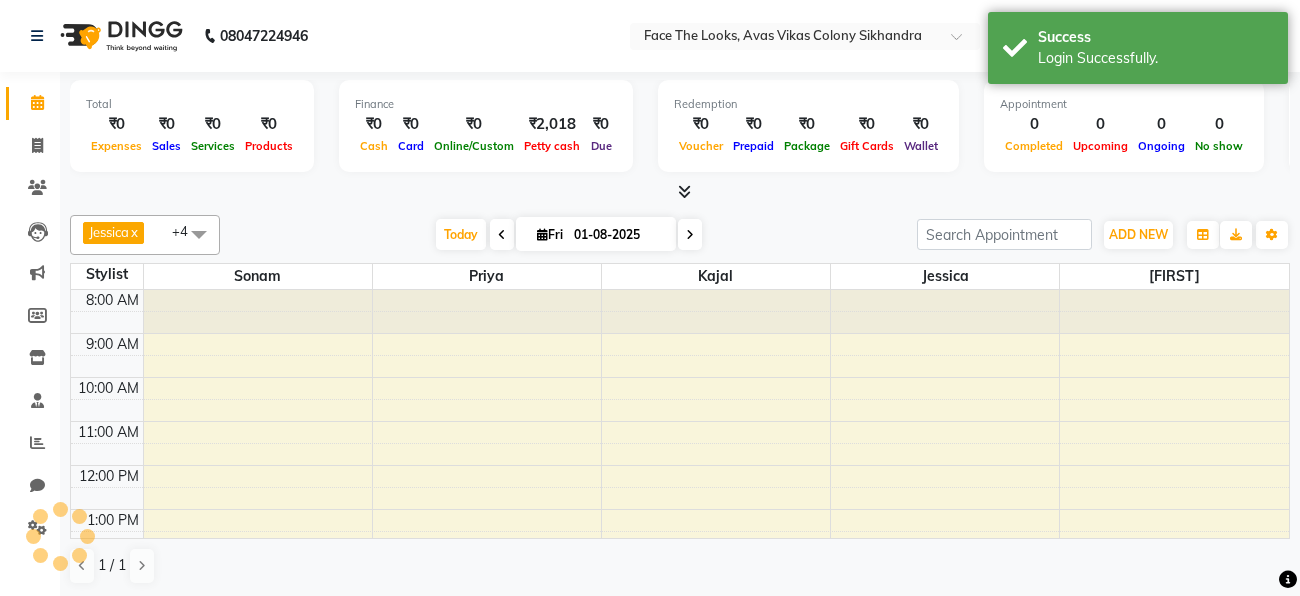 scroll, scrollTop: 0, scrollLeft: 0, axis: both 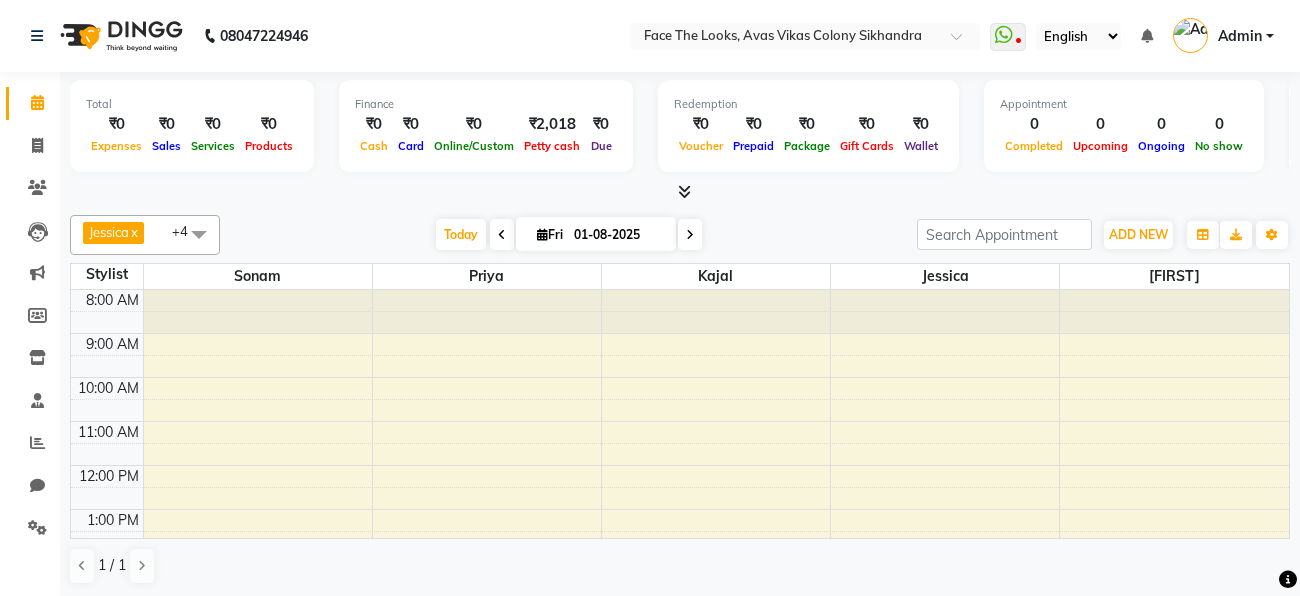 click on "Appointment  0 Completed 0 Upcoming 0 Ongoing 0 No show" at bounding box center [1124, 126] 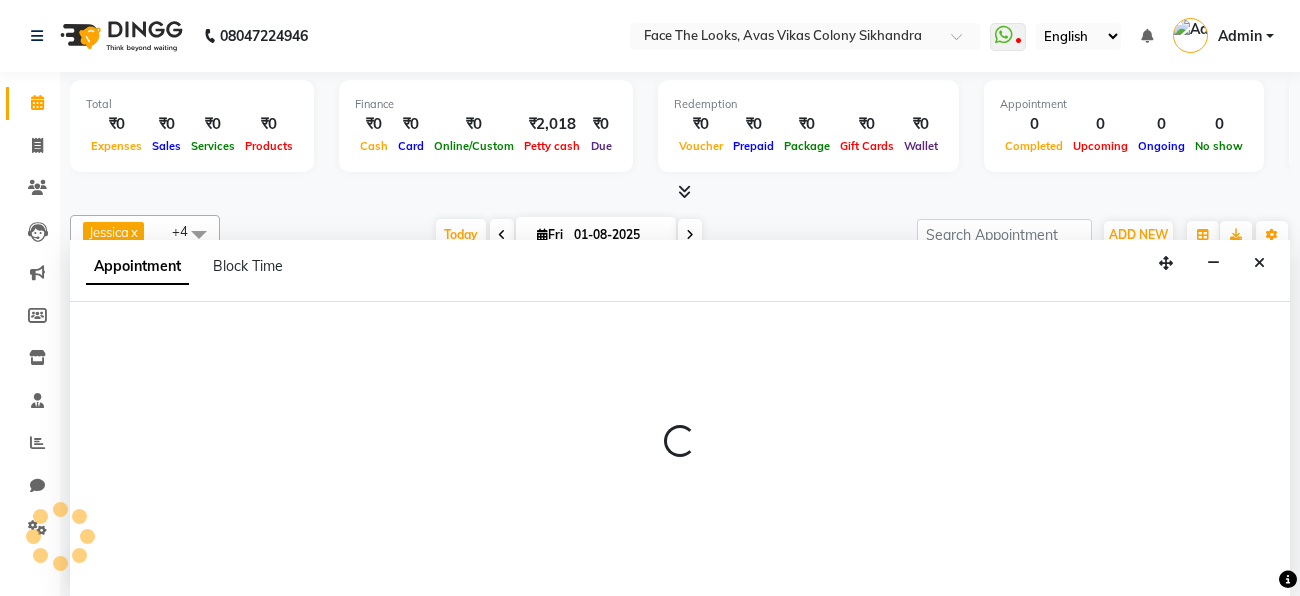 scroll, scrollTop: 0, scrollLeft: 0, axis: both 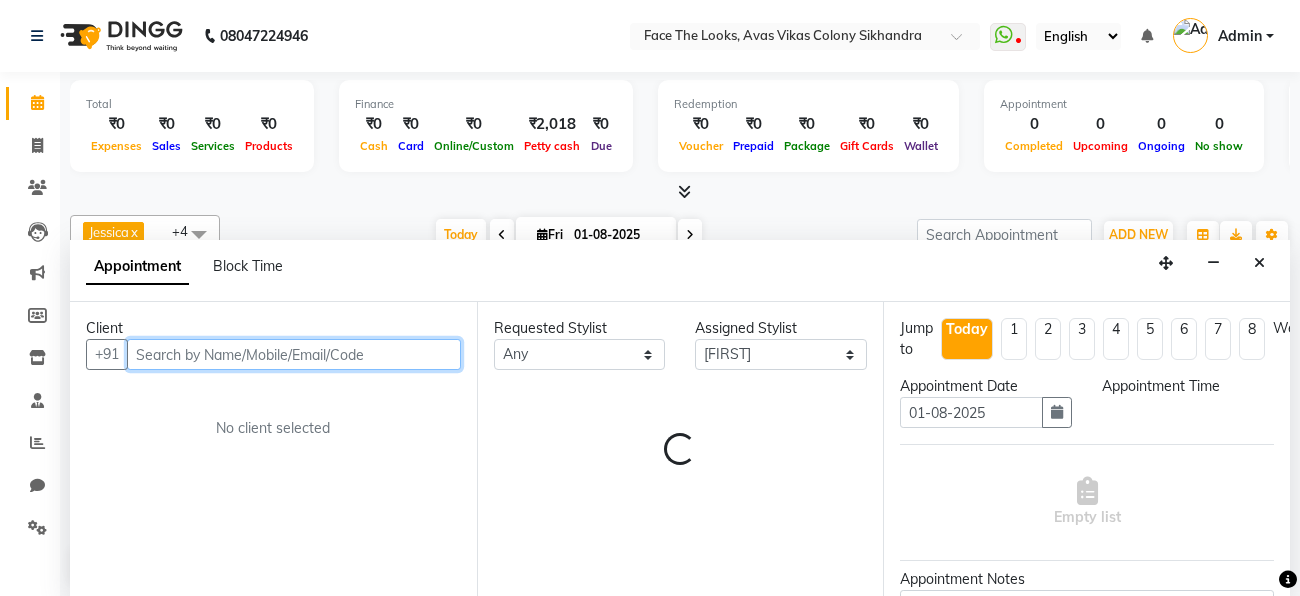 select on "600" 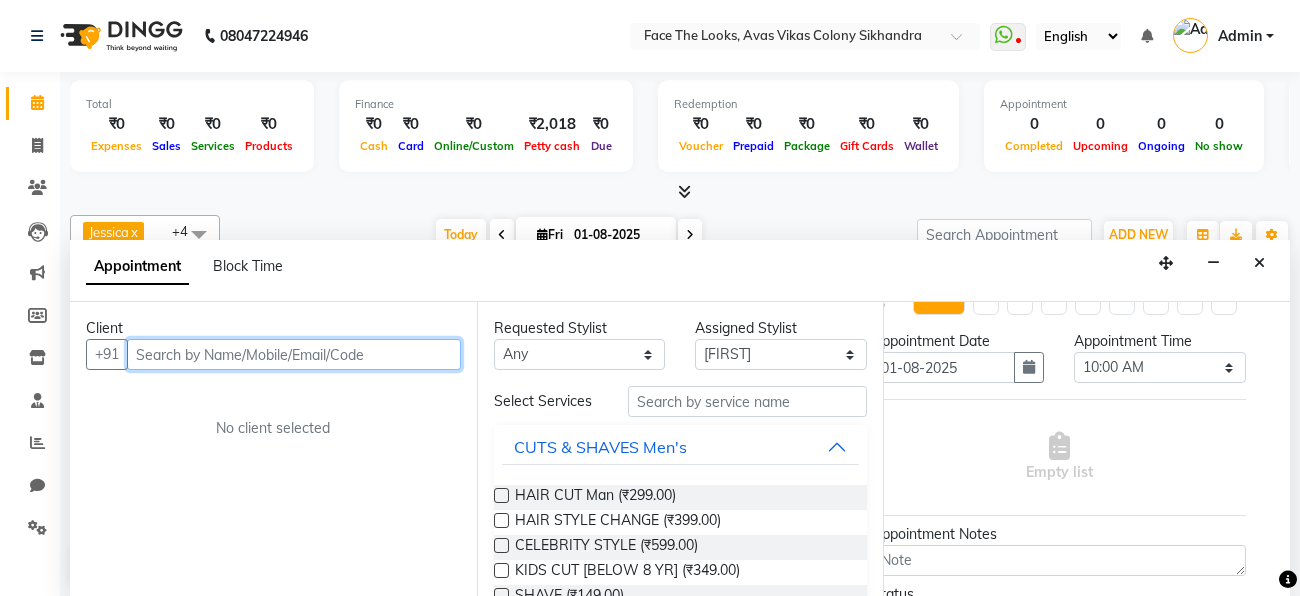 scroll, scrollTop: 46, scrollLeft: 28, axis: both 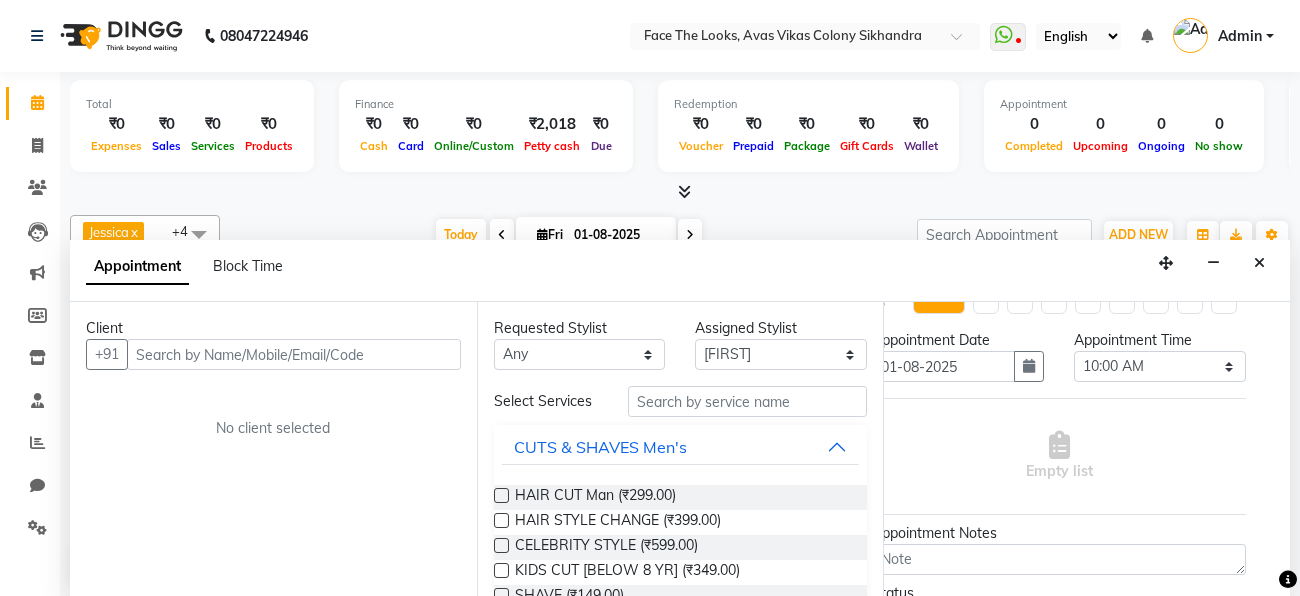 click on "Requested Stylist Any [FIRST] [LAST] [FIRST] [LAST] [FIRST] [LAST] [FIRST] [LAST] [FIRST] [LAST]  Assigned Stylist Select [FIRST] [LAST] [FIRST] [LAST] [FIRST] [LAST] [FIRST] [LAST] [FIRST] [LAST]  Select Services    CUTS & SHAVES Men's  HAIR CUT Man (₹299.00) HAIR STYLE CHANGE  (₹399.00) CELEBRITY STYLE  (₹599.00) KIDS CUT [BELOW 8 YR] (₹349.00)  SHAVE  (₹149.00)  BEARD DESIGINING  (₹199.00)  BEARD TRIMMING  (₹149.00) BEARD GREY COVERAGE / COLOUR (₹249.00) BEARD SPA WITH SHAPING / TRIMMING  (₹299.00) SHOMPOO + BLOWDRY (₹149.00) THEADING (₹99.00) Hair wash Mens  (₹100.00) Split end Trim  (₹500.00)    HAIR SPA  Female     HAIR COLOR FEMALE    Skin Care    WAXING    HAIR Female     NAIL     Manicure  / Pedicure(female)     Face Treatment / Cleanups     D-tan / Bleach    Threading    Makeup For  Glowing Bride    Makeup For Charming Groom     For Family     Hair colour (female)    HAIR CARE MEN     Skin Care men     Waxing Men" at bounding box center [680, 450] 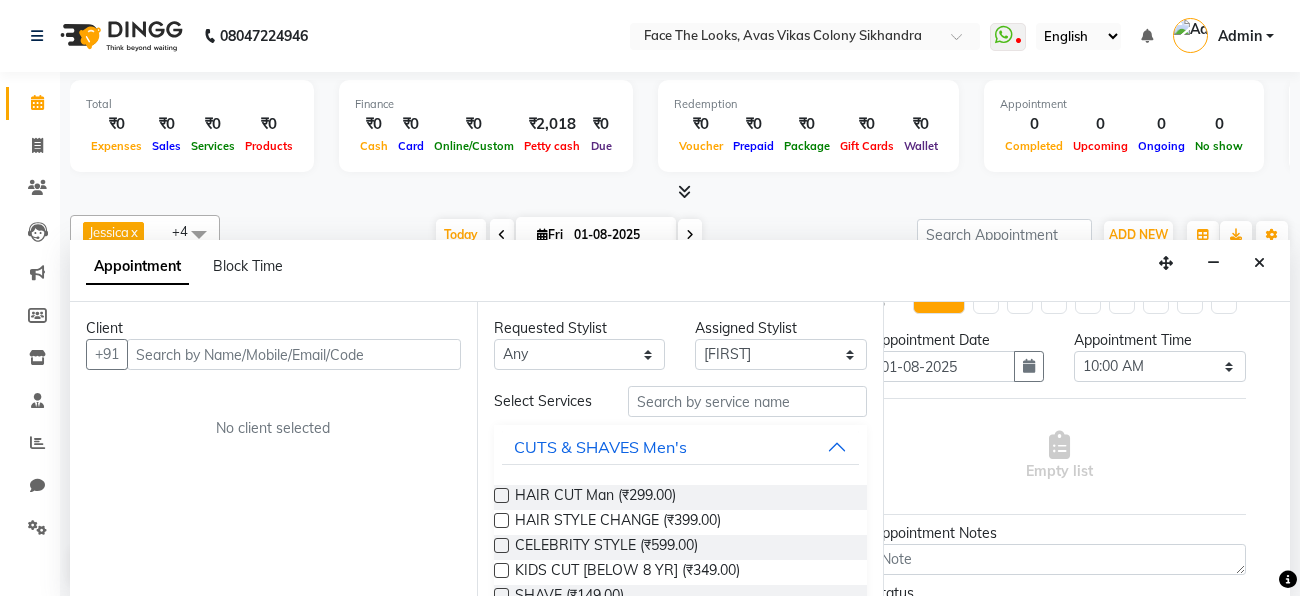 click on "Total  ₹0  Expenses ₹0  Sales ₹0  Services ₹0  Products Finance  ₹0  Cash ₹0  Card ₹0  Online/Custom ₹2,018 Petty cash ₹0 Due  Redemption  ₹0 Voucher ₹0 Prepaid ₹0 Package ₹0  Gift Cards ₹0  Wallet  Appointment  0 Completed 0 Upcoming 0 Ongoing 0 No show  Other sales  ₹0  Packages ₹0  Memberships ₹0  Vouchers ₹0  Prepaids ₹0  Gift Cards [FIRST]  x [FIRST]  x [FIRST]   x [FIRST]  x [FIRST]   x +4 Select All [FIRST] [LAST] [FIRST] [LAST] [FIRST] [LAST]  [FIRST] [LAST] [FIRST] [LAST]  Group By  Staff View   Room View  View as Vertical  Vertical - Week View  Horizontal  List  Full Screen" 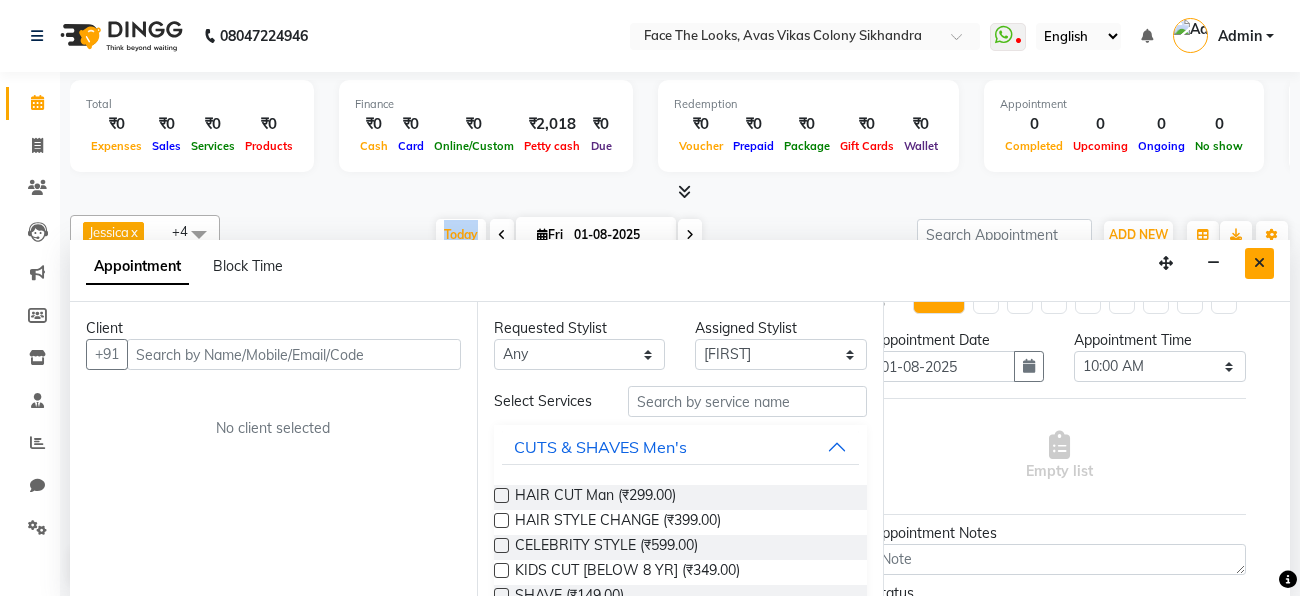 click at bounding box center [1259, 263] 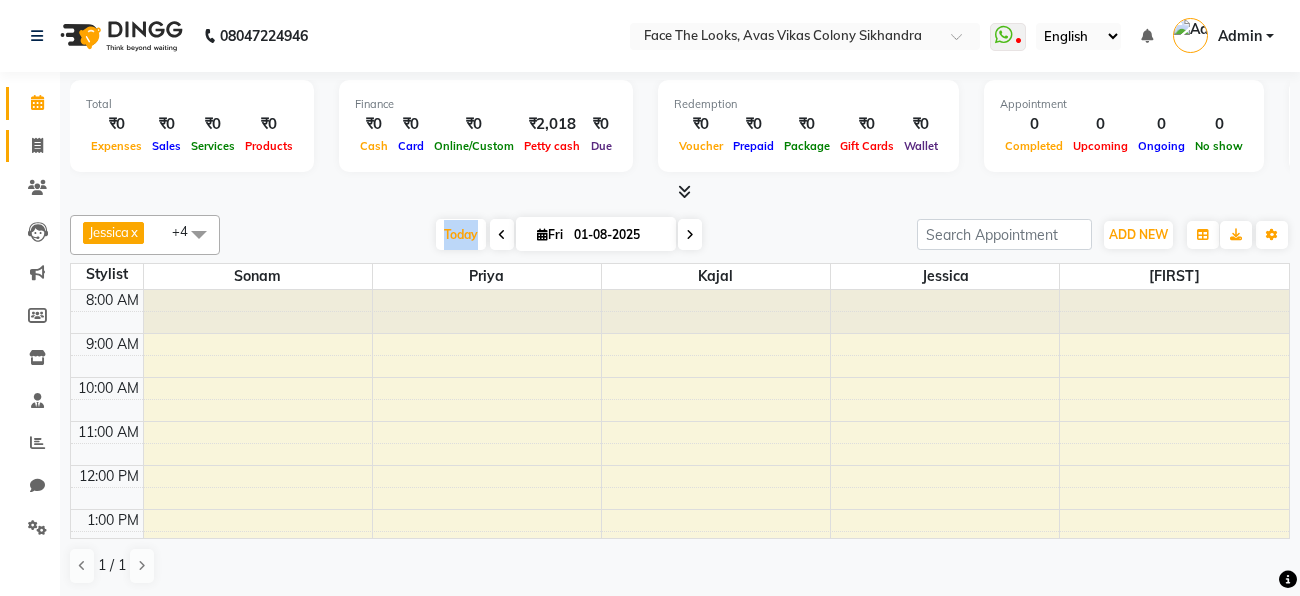 click on "Invoice" 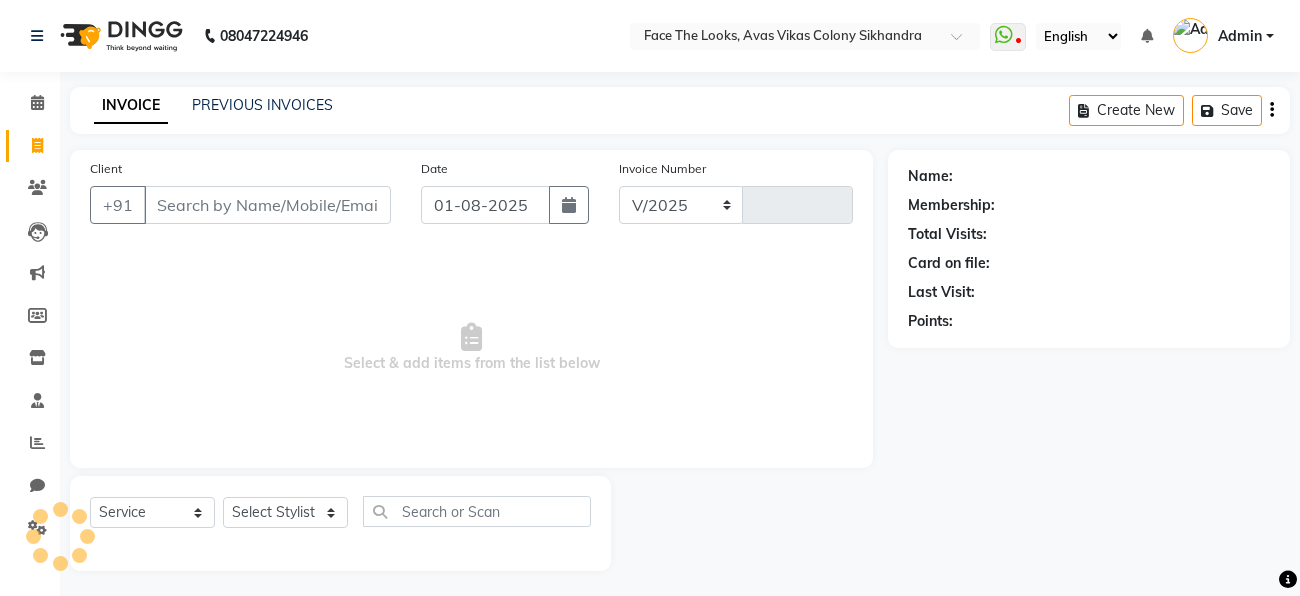 select on "8471" 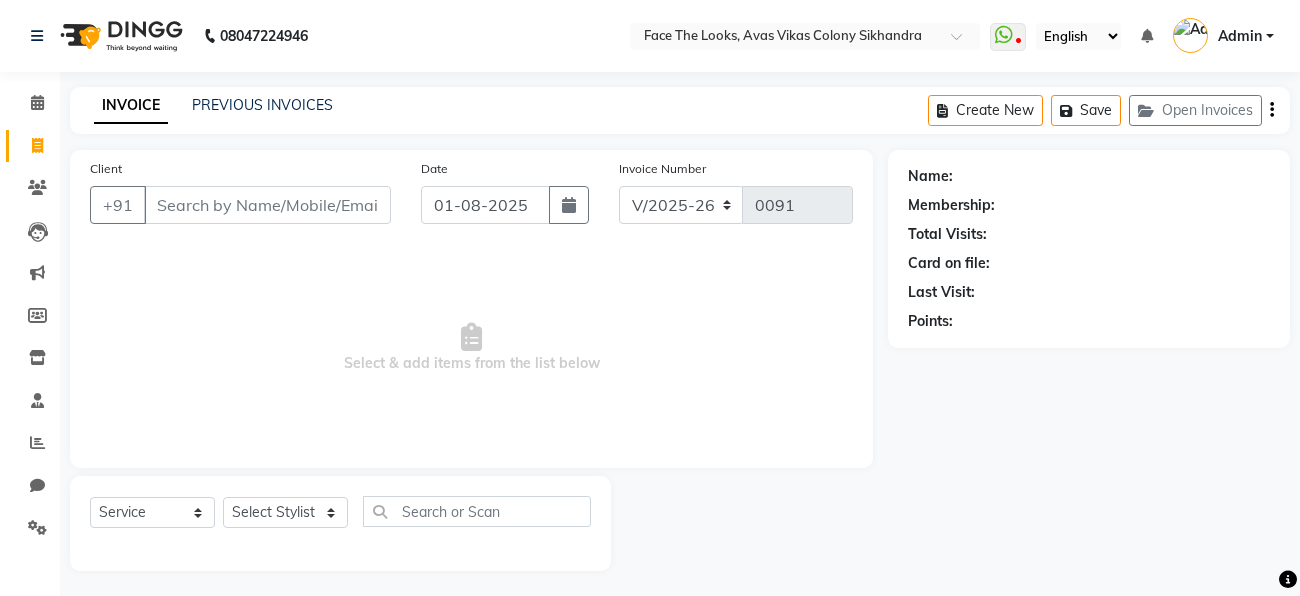 click on "Client" at bounding box center [267, 205] 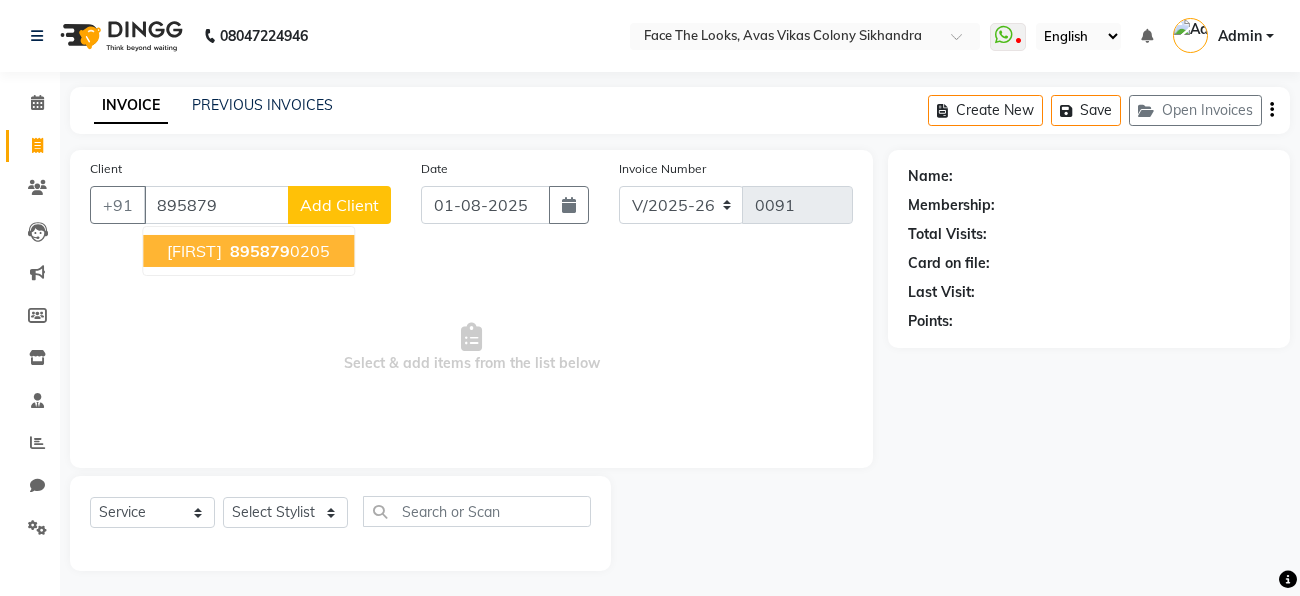 click on "[FIRST]" at bounding box center [194, 251] 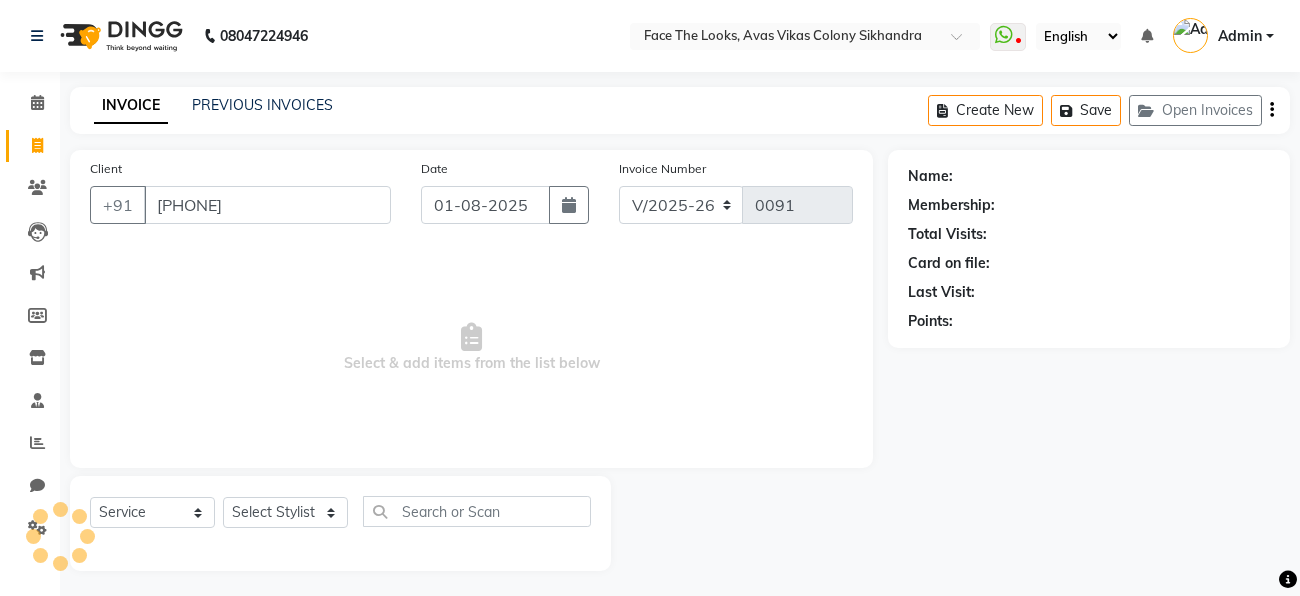 type on "[PHONE]" 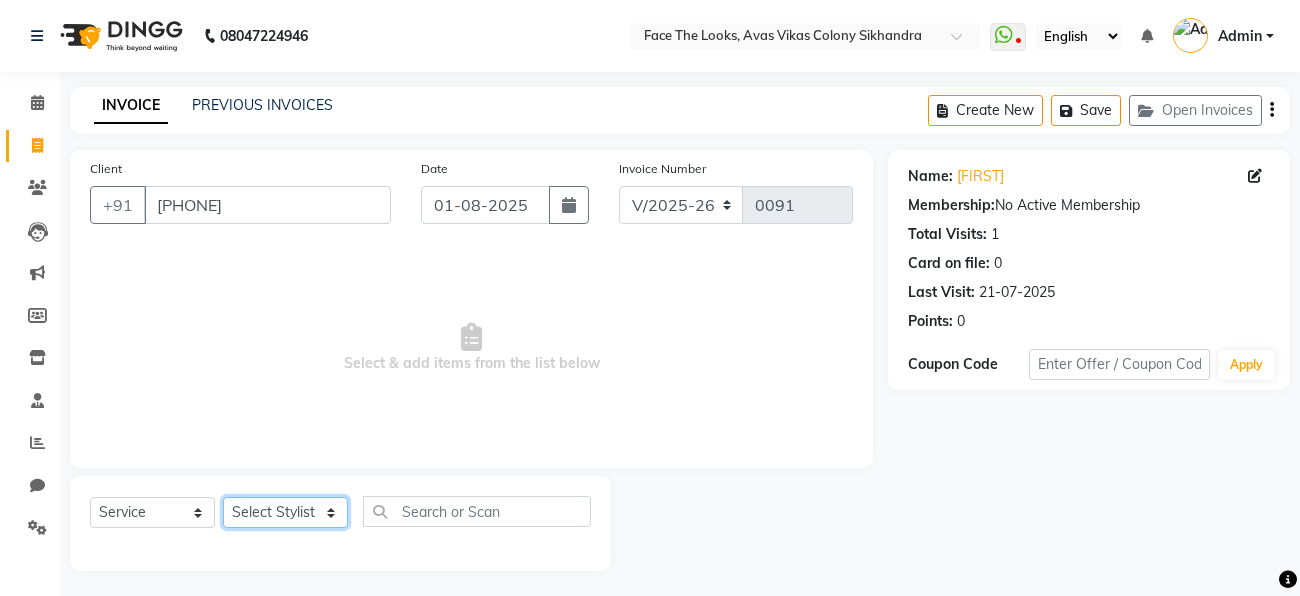 click on "Select Stylist [FIRST] [LAST] [FIRST] [LAST] [FIRST] [LAST] [FIRST] [LAST] [FIRST] [LAST]  Assigned Stylist Select [FIRST] [LAST] [FIRST] [LAST] [FIRST] [LAST] [FIRST] [LAST] [FIRST] [LAST]  Select Services    CUTS & SHAVES Men's  HAIR CUT Man (₹299.00) HAIR STYLE CHANGE  (₹399.00) CELEBRITY STYLE  (₹599.00) KIDS CUT [BELOW 8 YR] (₹349.00)  SHAVE  (₹149.00)  BEARD DESIGINING  (₹199.00)  BEARD TRIMMING  (₹149.00) BEARD GREY COVERAGE / COLOUR (₹249.00) BEARD SPA WITH SHAPING / TRIMMING  (₹299.00) SHOMPOO + BLOWDRY (₹149.00) THEADING (₹99.00) Hair wash Mens  (₹100.00) Split end Trim  (₹500.00)    HAIR SPA  Female     HAIR COLOR FEMALE    Skin Care    WAXING    HAIR Female     NAIL     Manicure  / Pedicure(female)     Face Treatment / Cleanups     D-tan / Bleach    Threading    Makeup For  Glowing Bride    Makeup For Charming Groom     For Family     Hair colour (female)    HAIR CARE MEN     Skin Care men     Waxing Men" 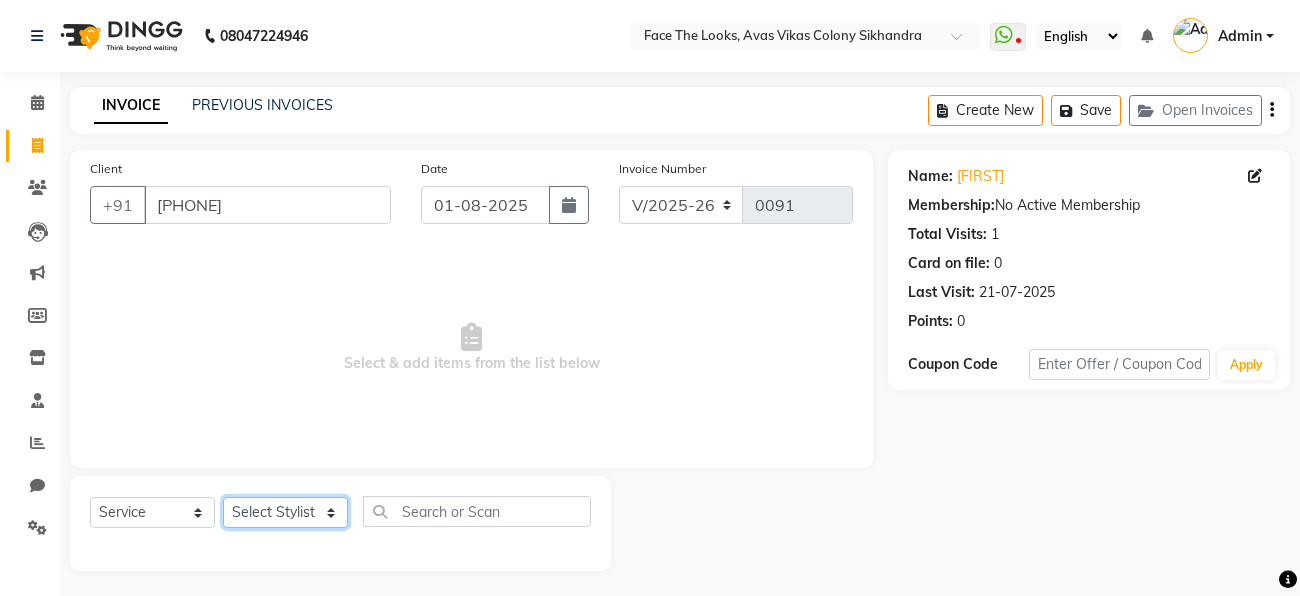 select on "86686" 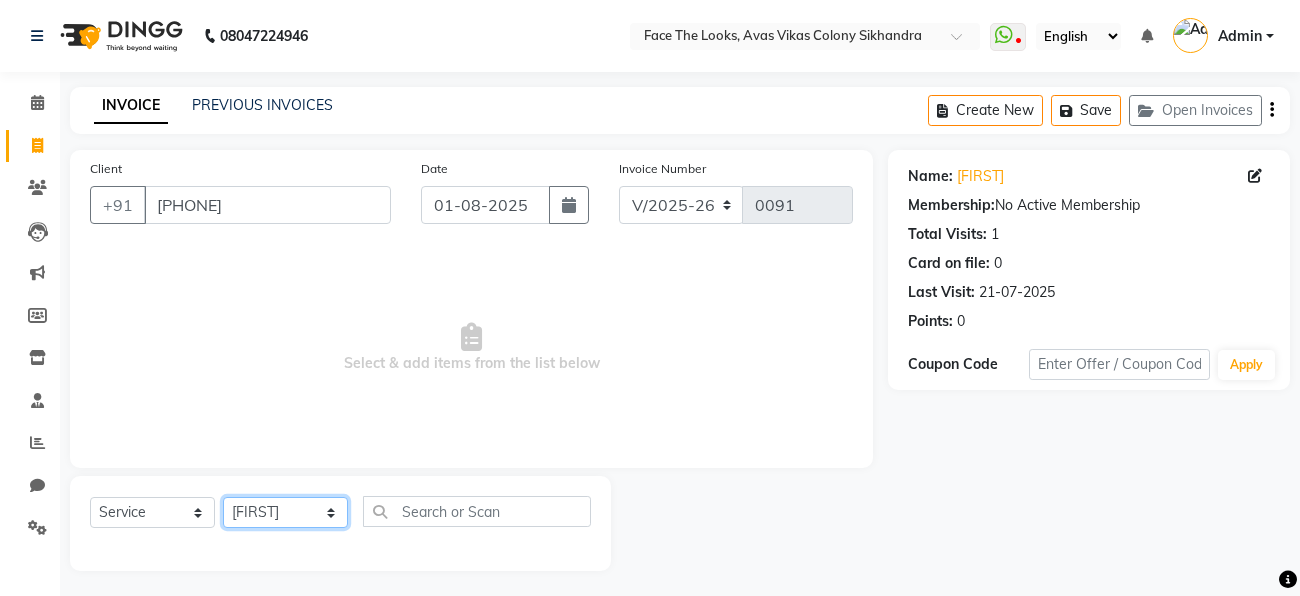 click on "Select Stylist [FIRST] [LAST] [FIRST] [LAST] [FIRST] [LAST] [FIRST] [LAST] [FIRST] [LAST]  Assigned Stylist Select [FIRST] [LAST] [FIRST] [LAST] [FIRST] [LAST] [FIRST] [LAST] [FIRST] [LAST]  Select Services    CUTS & SHAVES Men's  HAIR CUT Man (₹299.00) HAIR STYLE CHANGE  (₹399.00) CELEBRITY STYLE  (₹599.00) KIDS CUT [BELOW 8 YR] (₹349.00)  SHAVE  (₹149.00)  BEARD DESIGINING  (₹199.00)  BEARD TRIMMING  (₹149.00) BEARD GREY COVERAGE / COLOUR (₹249.00) BEARD SPA WITH SHAPING / TRIMMING  (₹299.00) SHOMPOO + BLOWDRY (₹149.00) THEADING (₹99.00) Hair wash Mens  (₹100.00) Split end Trim  (₹500.00)    HAIR SPA  Female     HAIR COLOR FEMALE    Skin Care    WAXING    HAIR Female     NAIL     Manicure  / Pedicure(female)     Face Treatment / Cleanups     D-tan / Bleach    Threading    Makeup For  Glowing Bride    Makeup For Charming Groom     For Family     Hair colour (female)    HAIR CARE MEN     Skin Care men     Waxing Men" 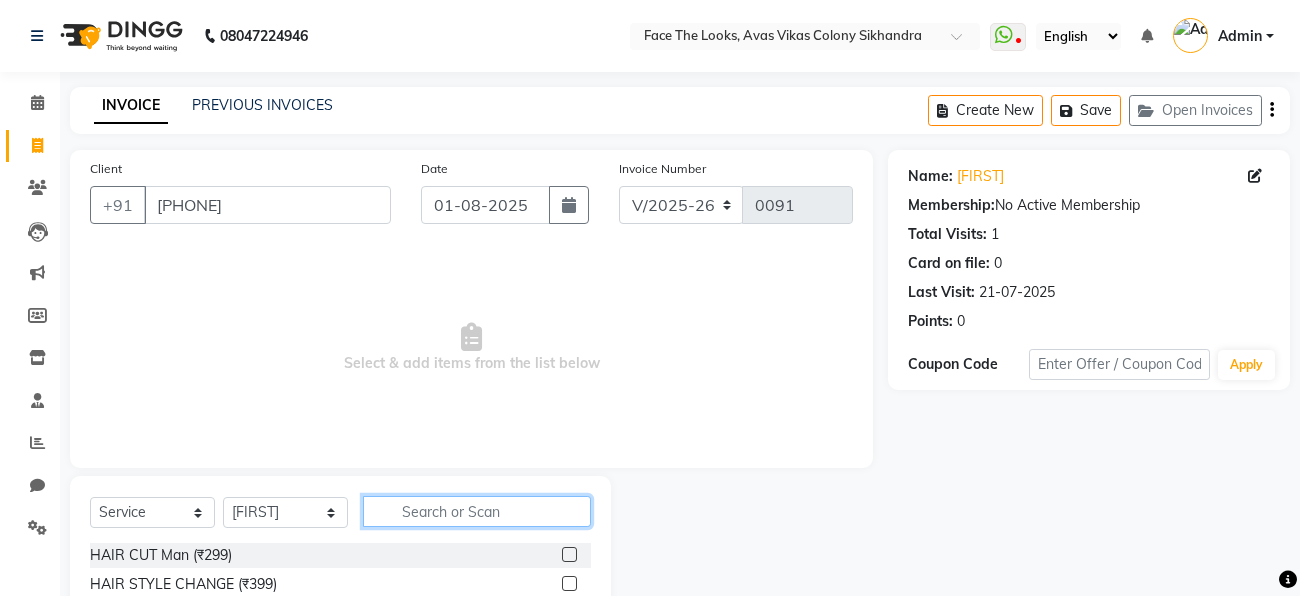 click 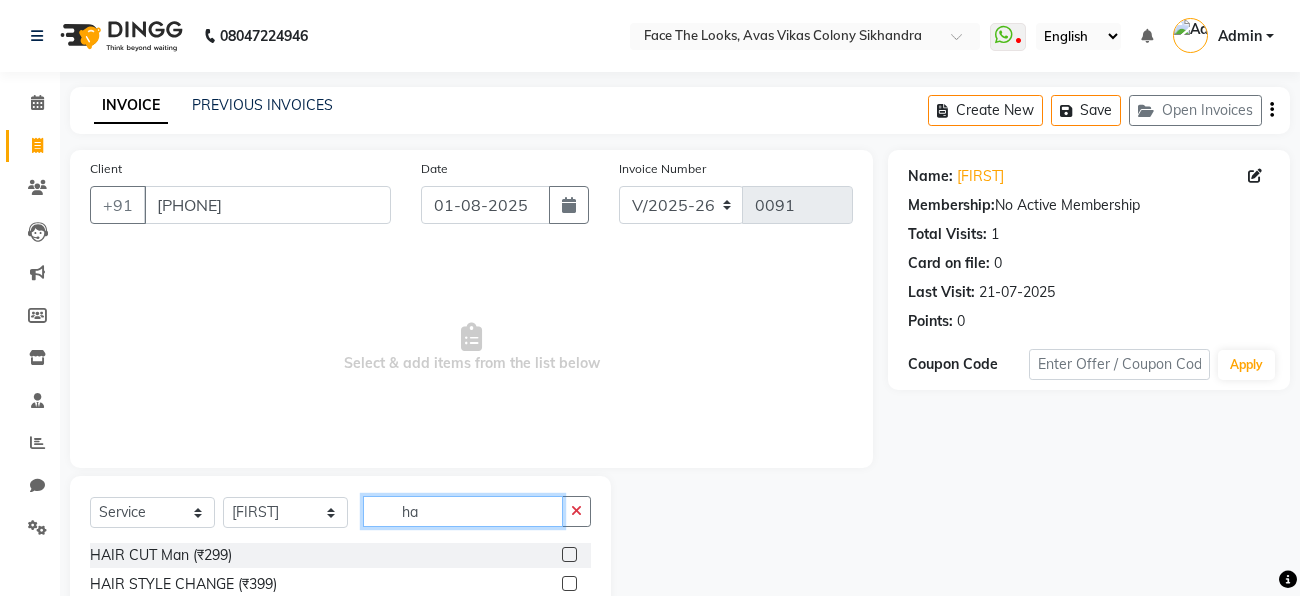 type on "h" 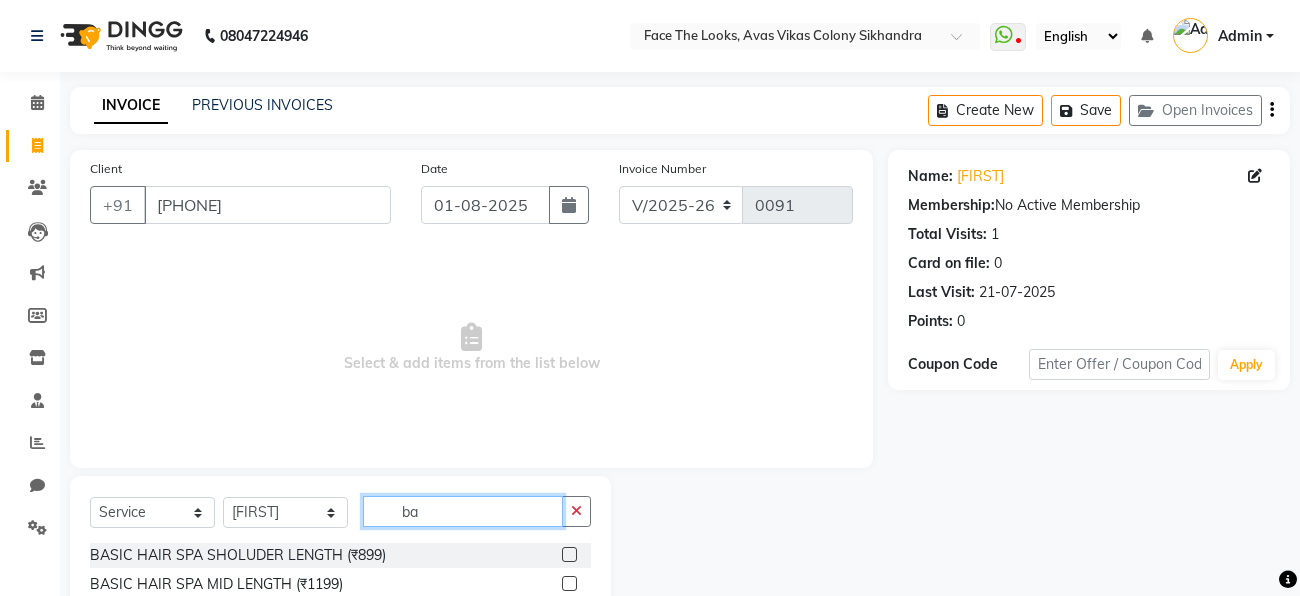 type on "b" 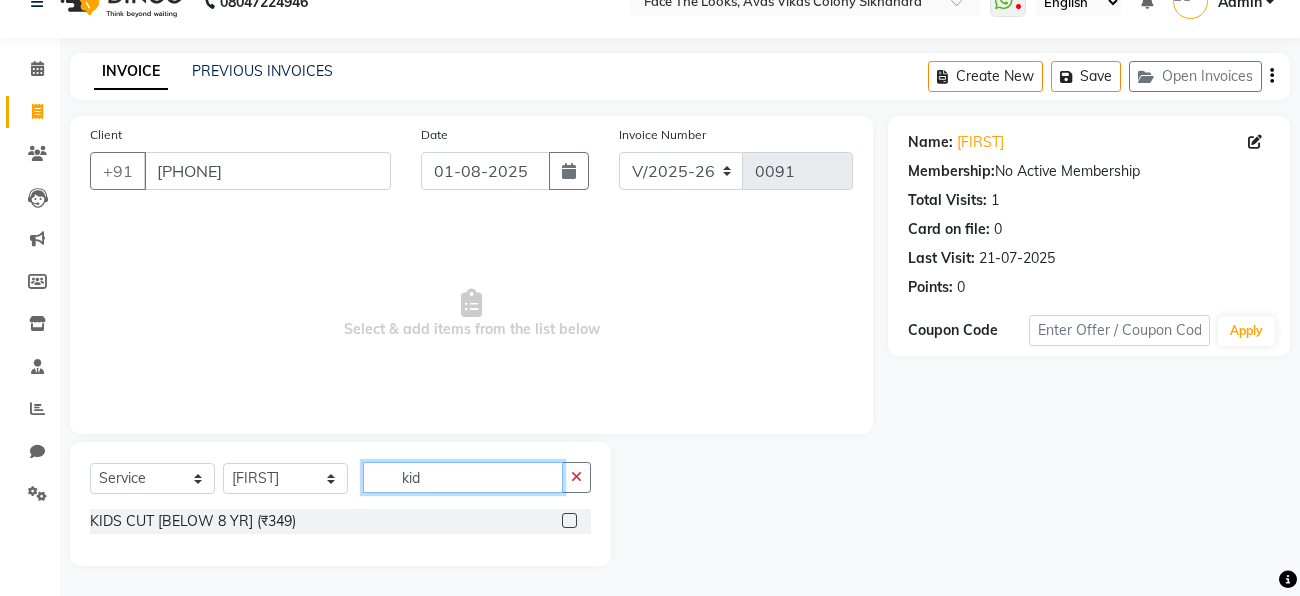 scroll, scrollTop: 32, scrollLeft: 0, axis: vertical 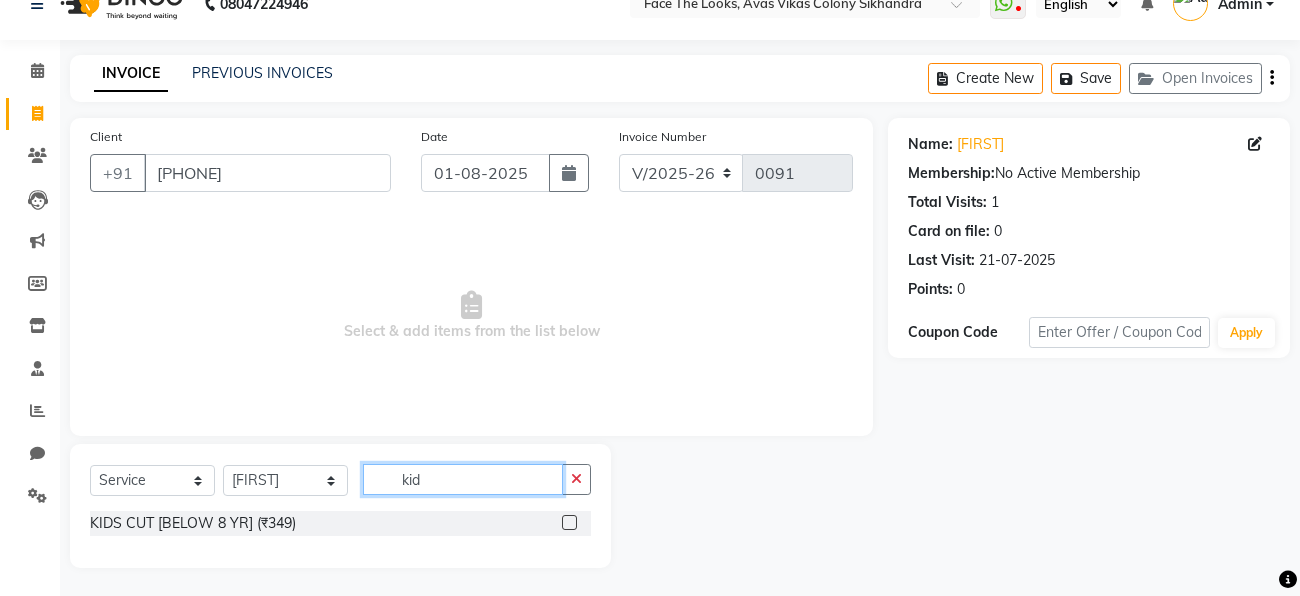 type on "kid" 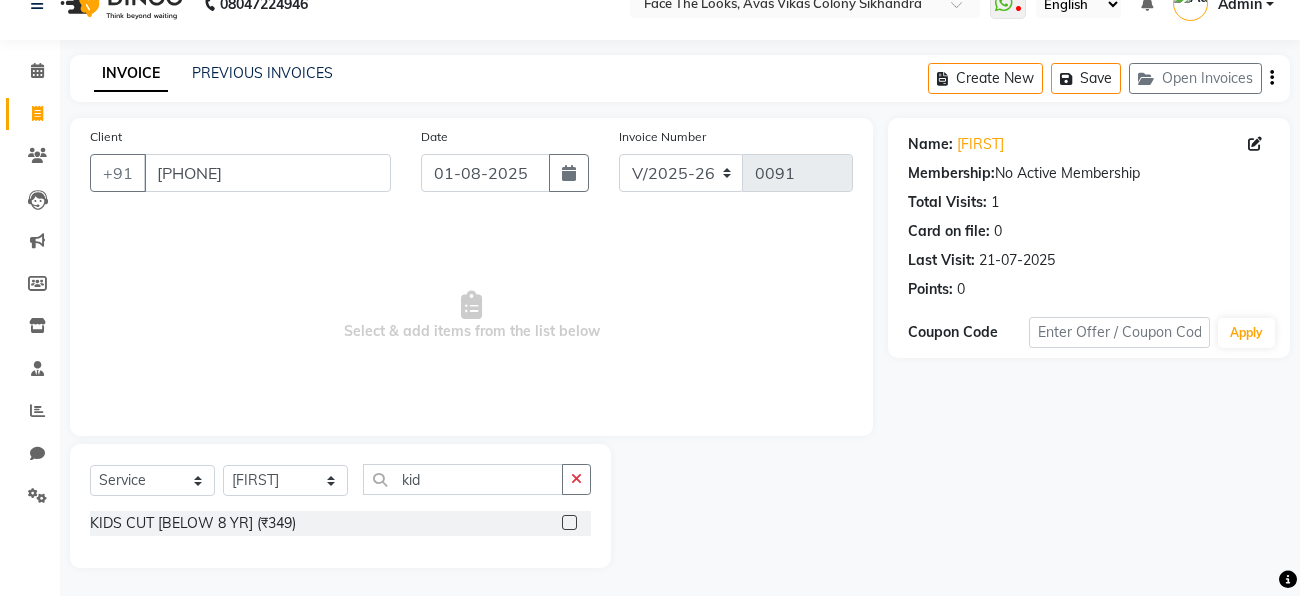 click 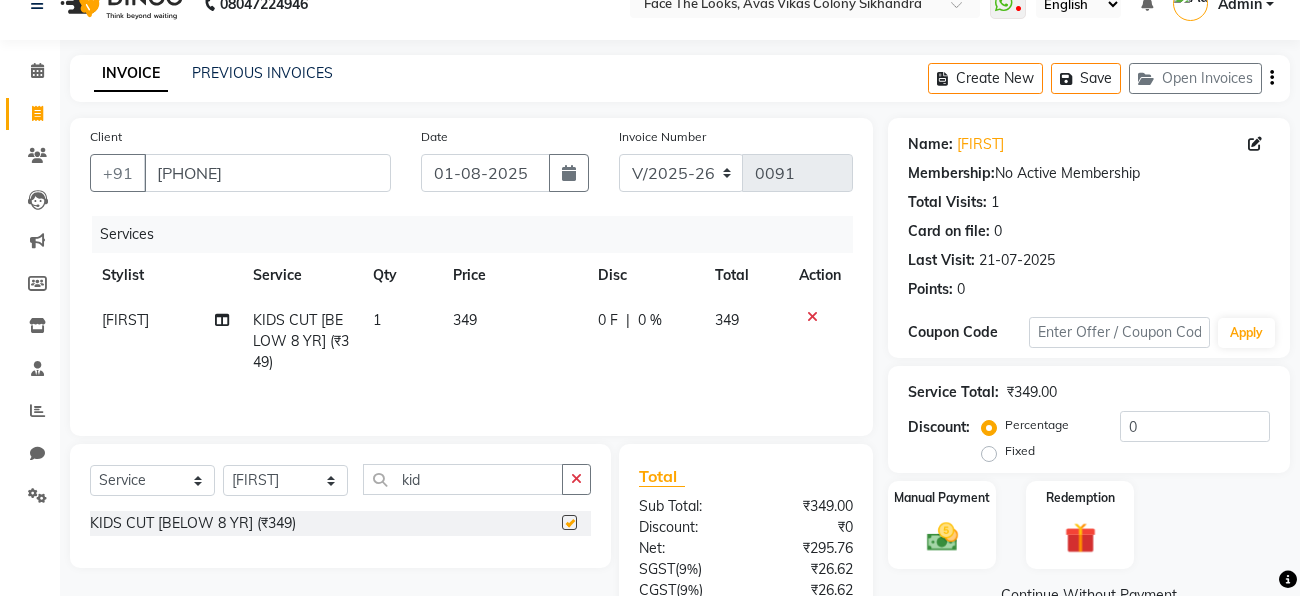 checkbox on "false" 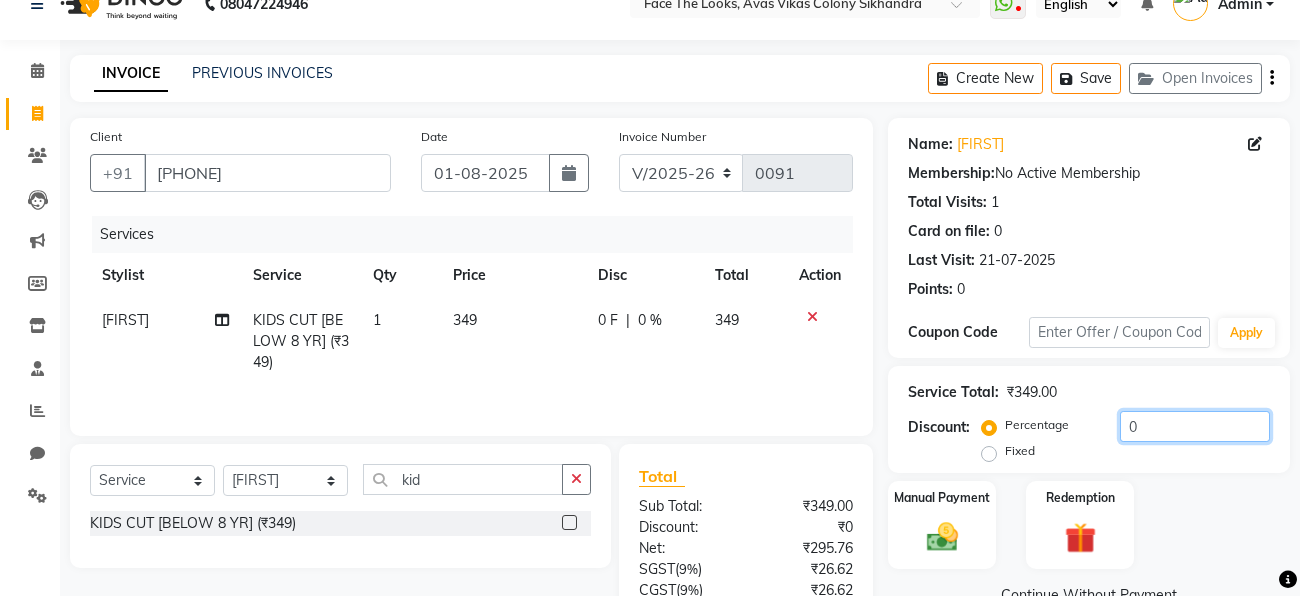 click on "0" 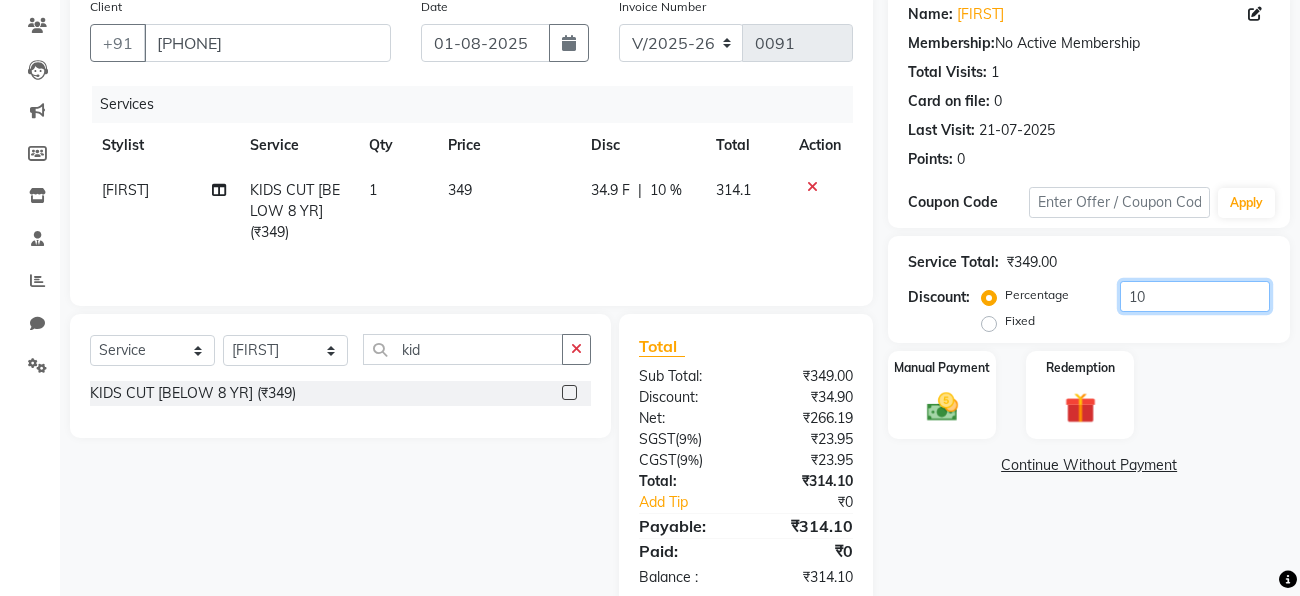 scroll, scrollTop: 205, scrollLeft: 0, axis: vertical 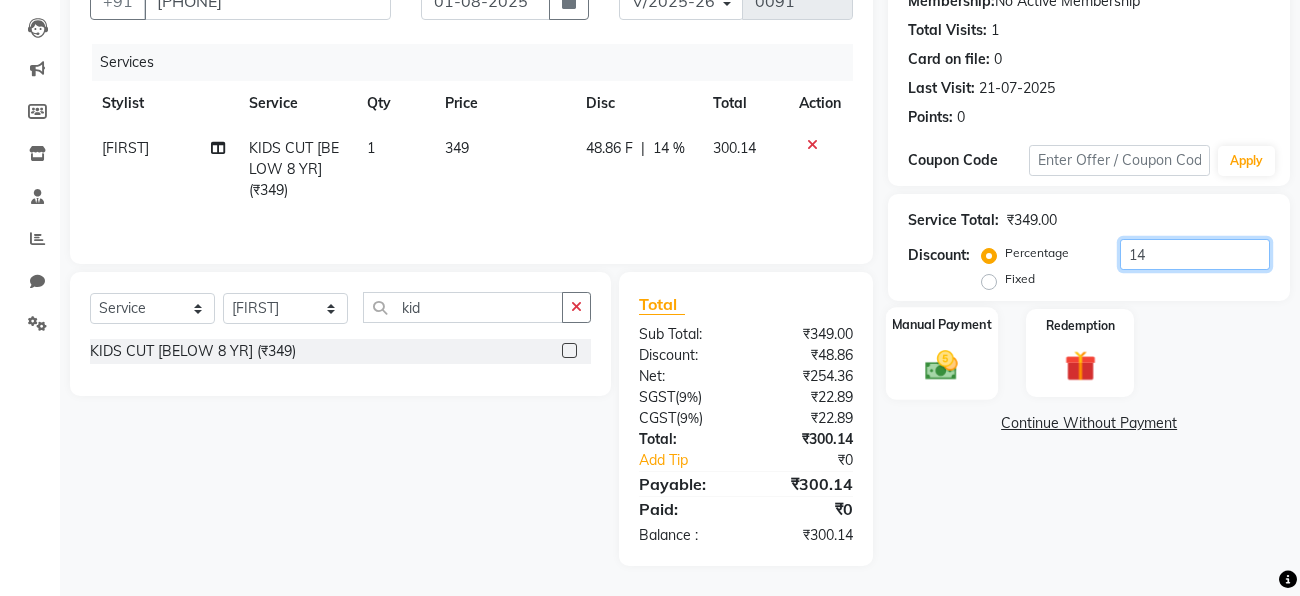 type on "14" 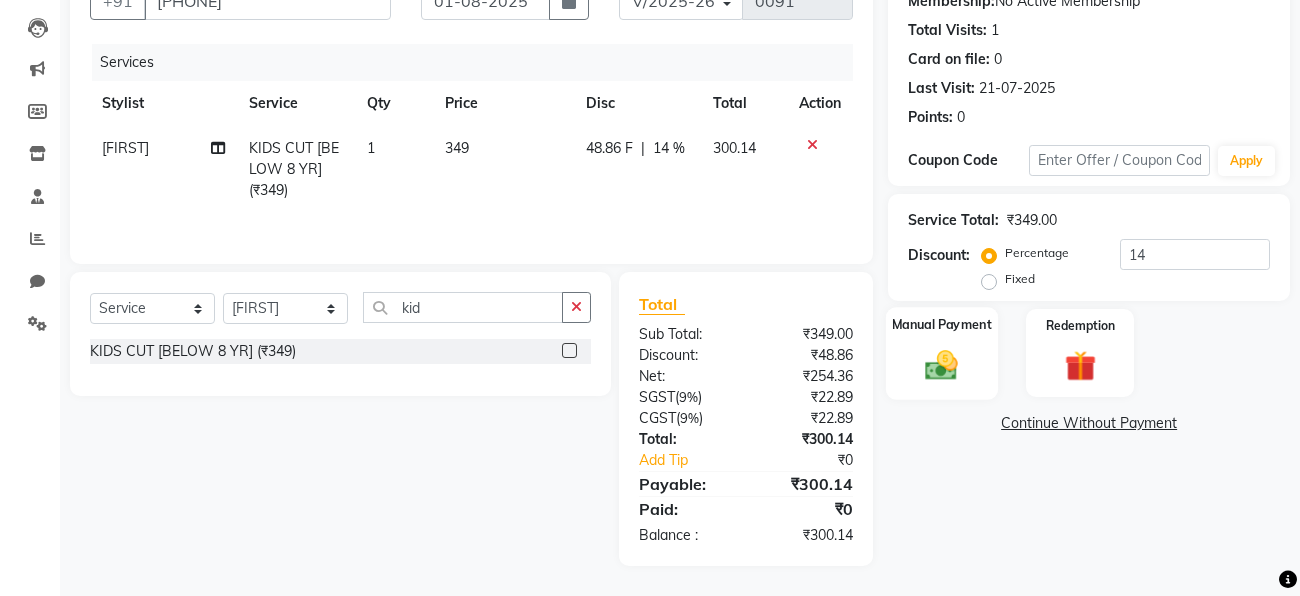 click 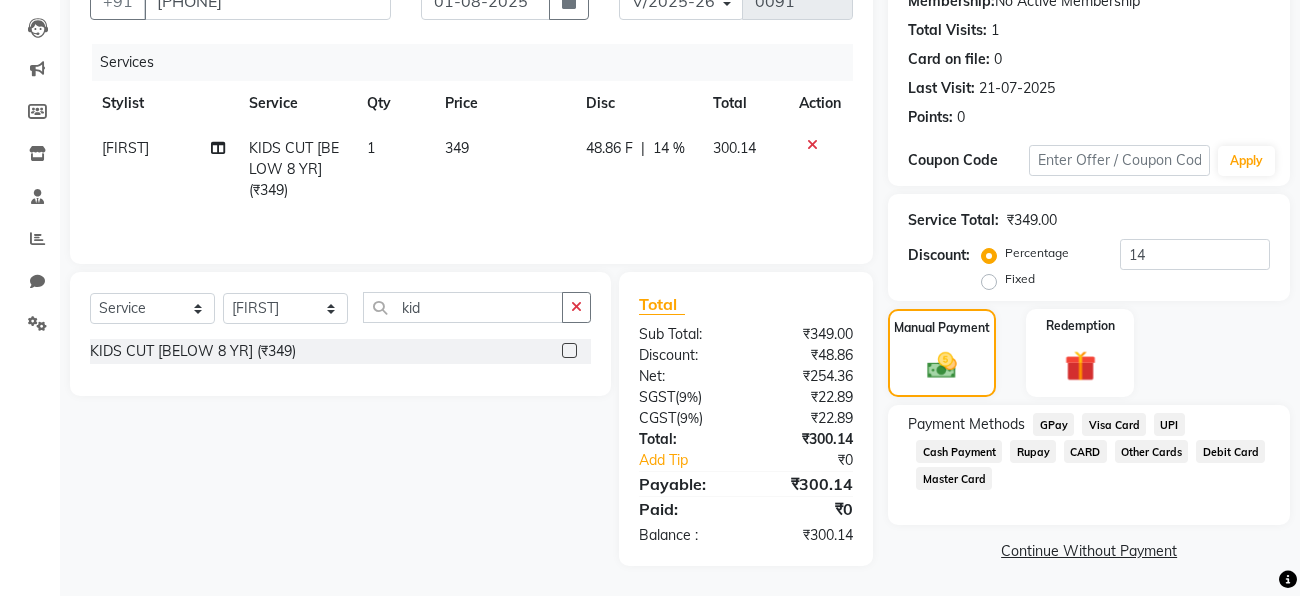 click on "UPI" 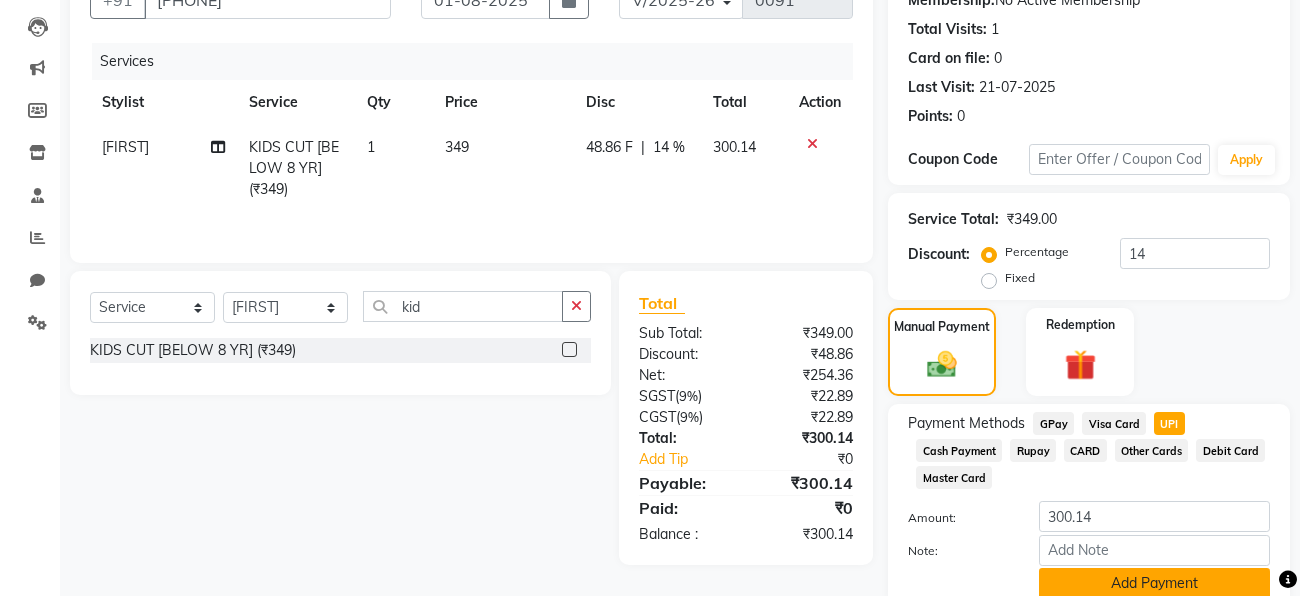 click on "Add Payment" 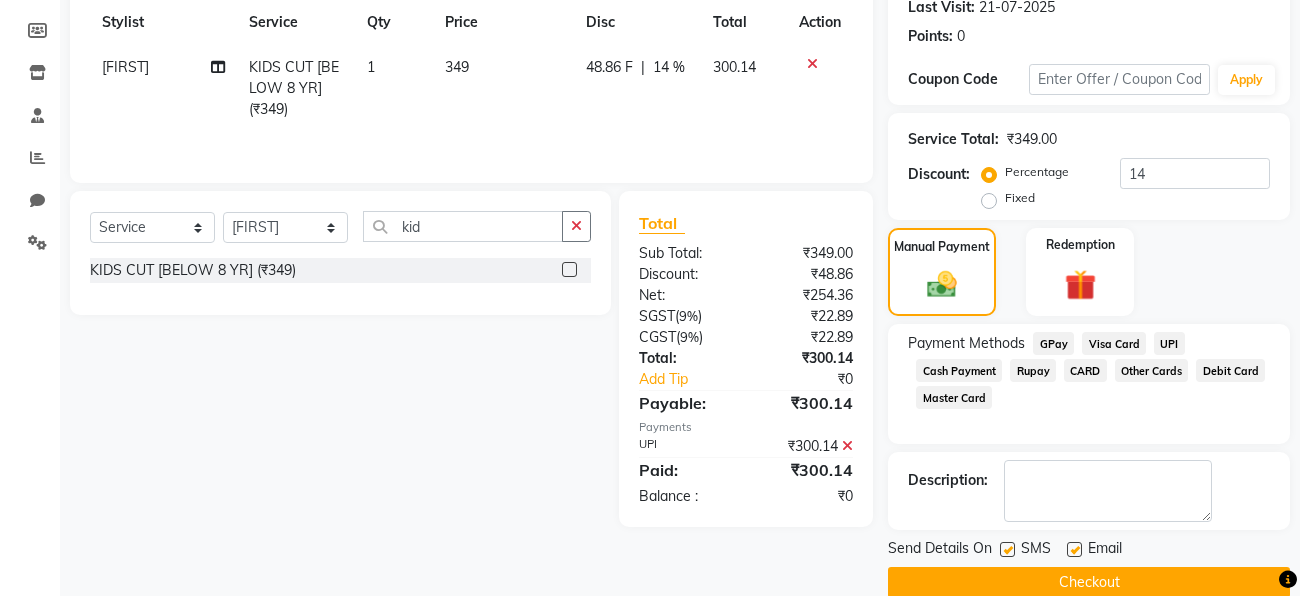 scroll, scrollTop: 316, scrollLeft: 0, axis: vertical 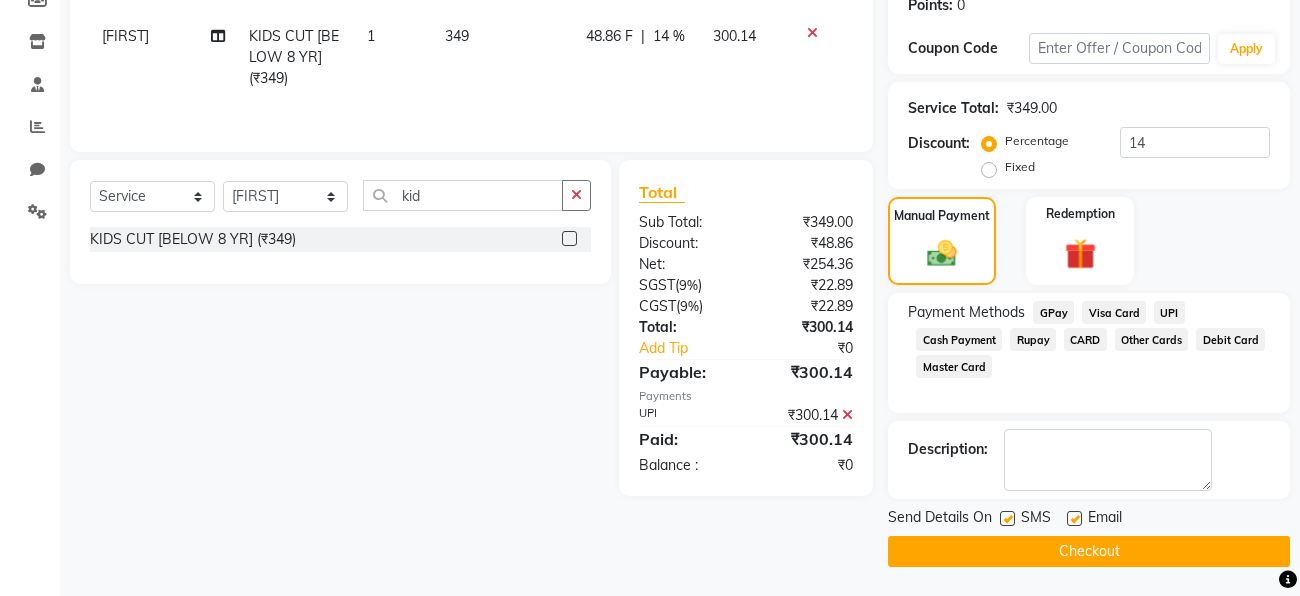 click on "Checkout" 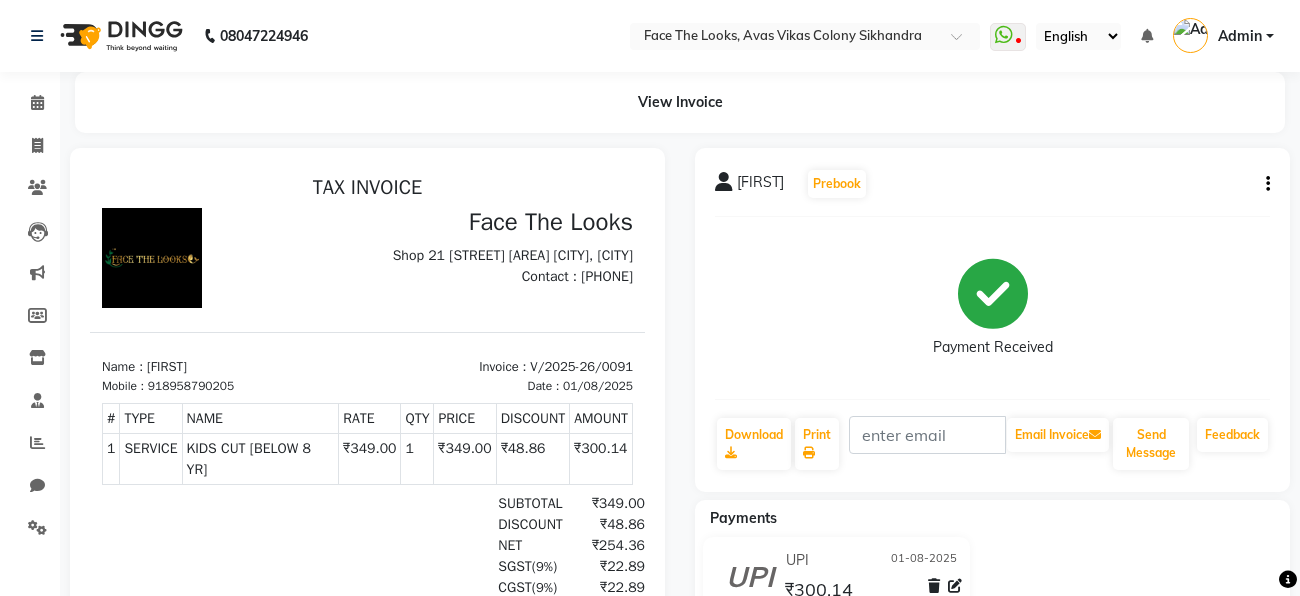 scroll, scrollTop: 181, scrollLeft: 0, axis: vertical 